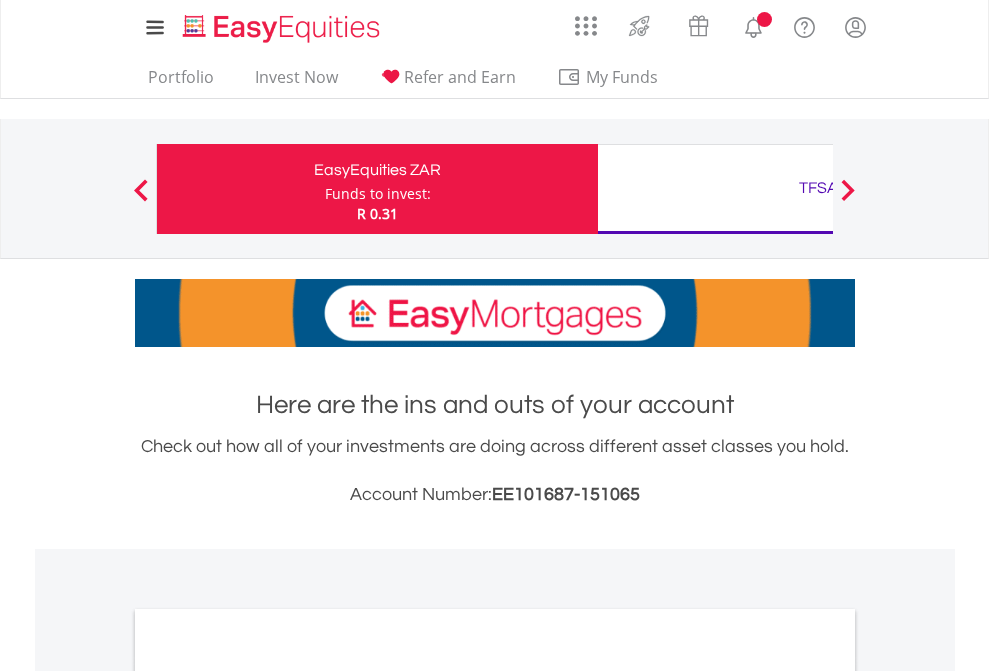 scroll, scrollTop: 0, scrollLeft: 0, axis: both 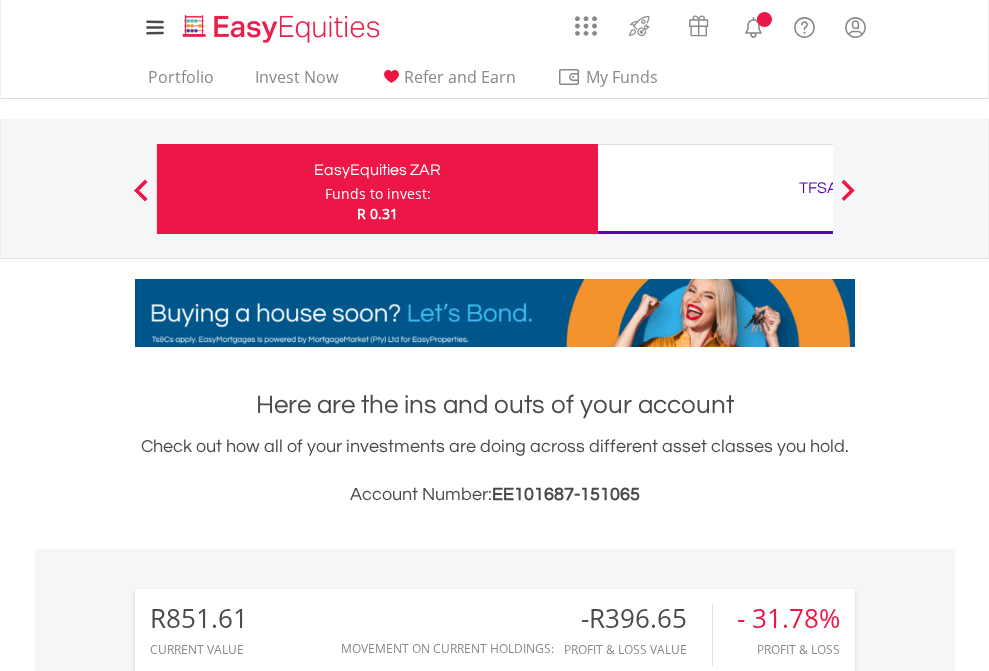 click on "Funds to invest:" at bounding box center (378, 194) 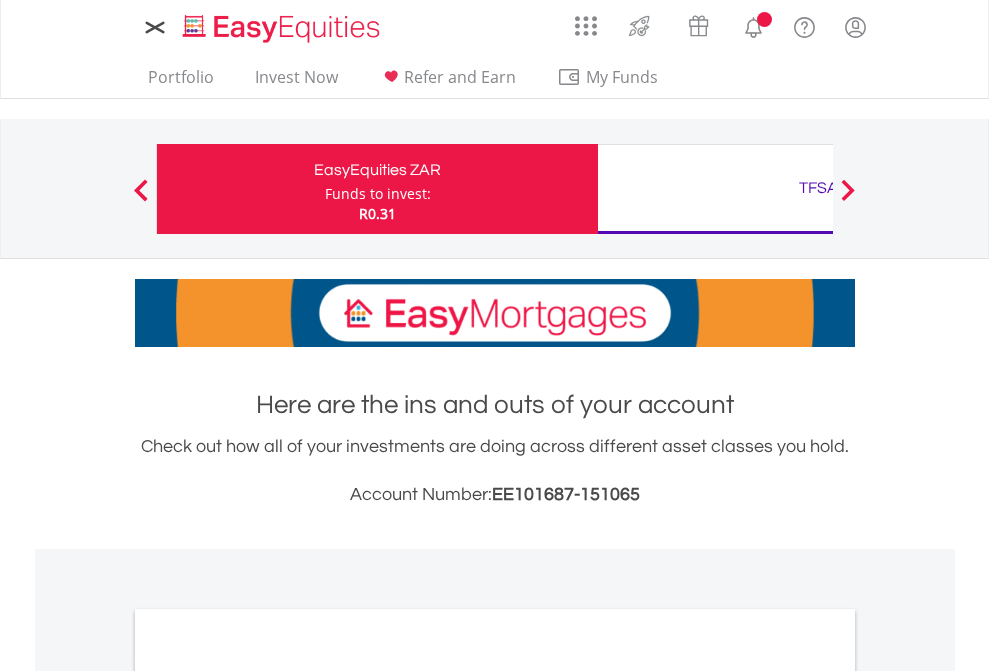 scroll, scrollTop: 0, scrollLeft: 0, axis: both 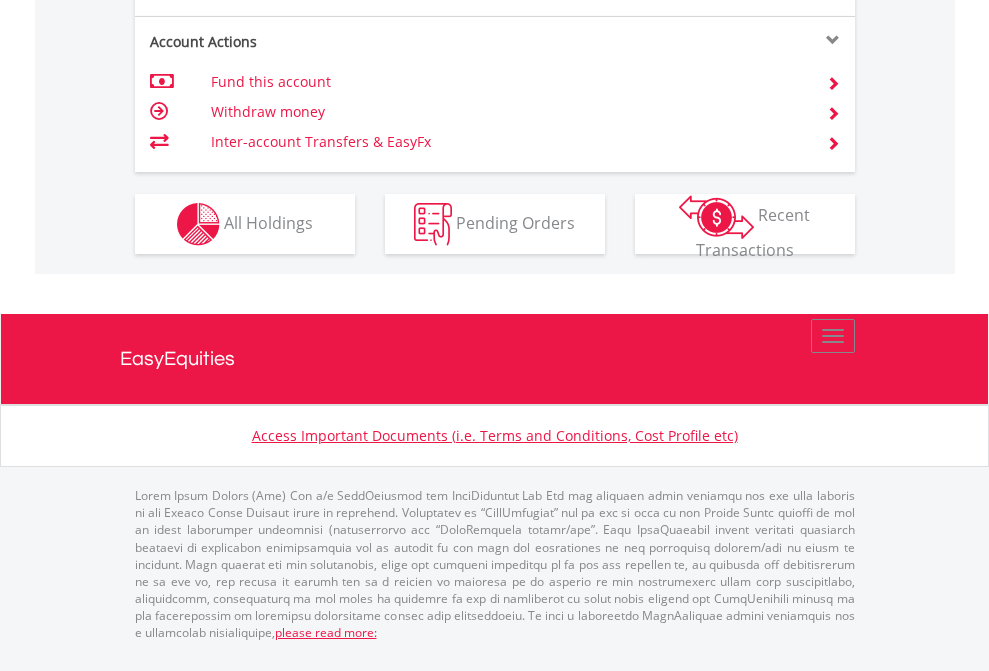 click on "Investment types" at bounding box center [706, -337] 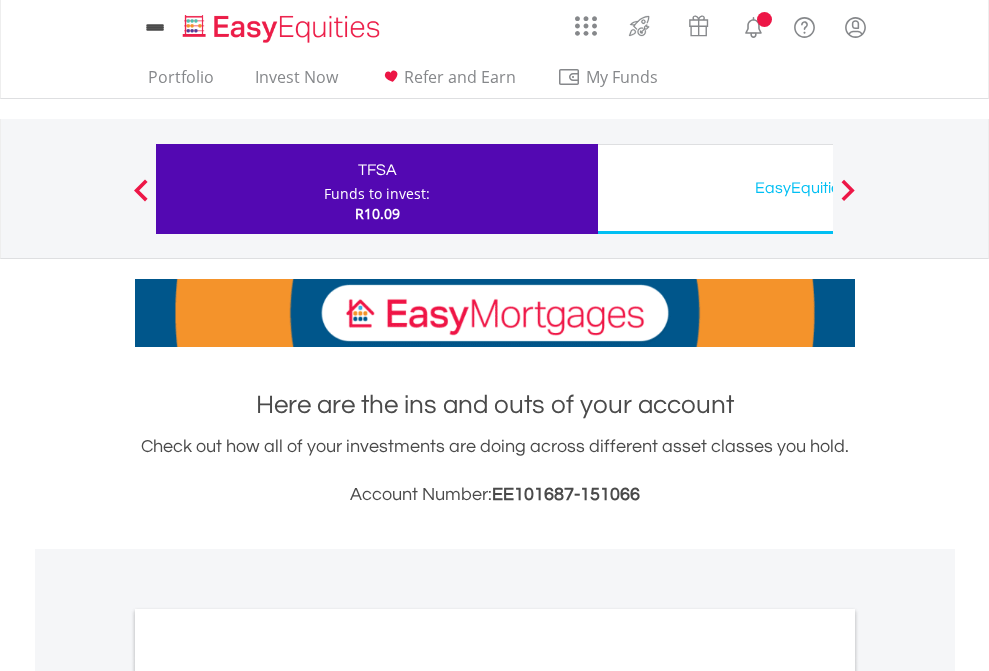 scroll, scrollTop: 0, scrollLeft: 0, axis: both 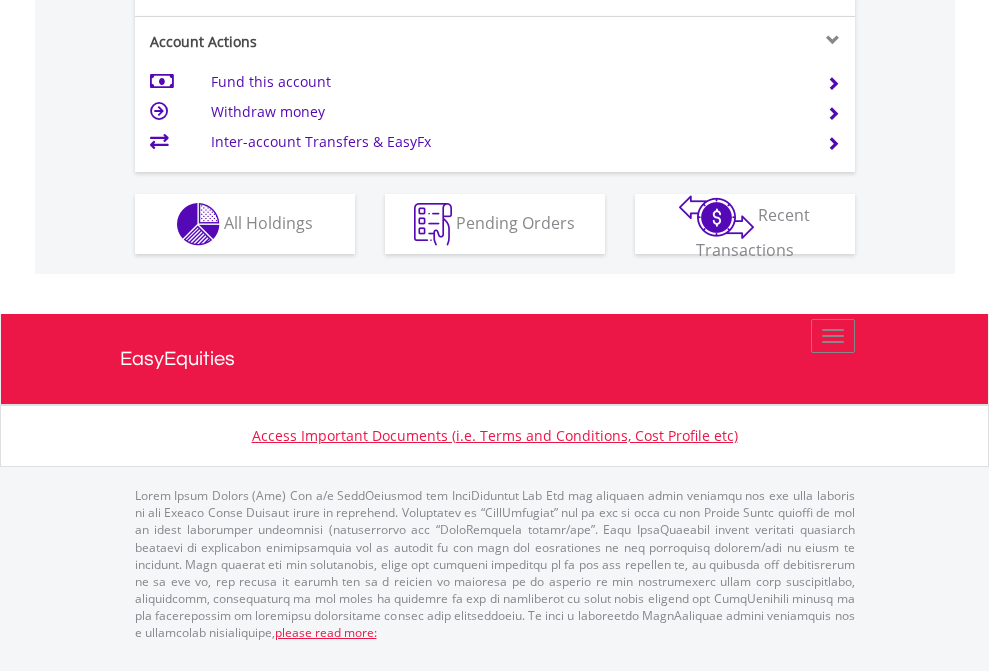 click on "Investment types" at bounding box center (706, -337) 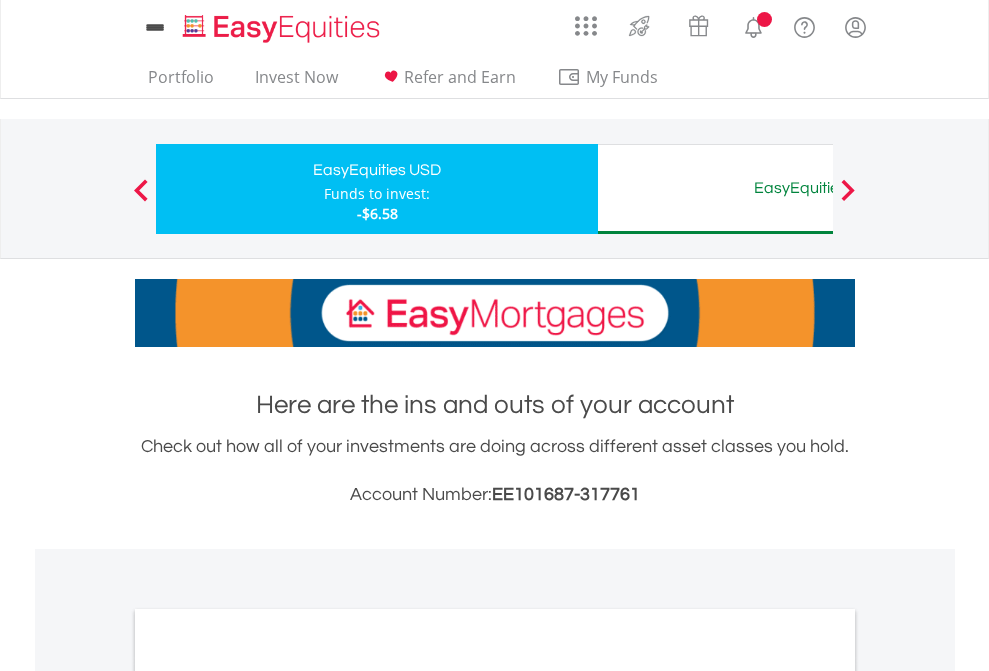 scroll, scrollTop: 0, scrollLeft: 0, axis: both 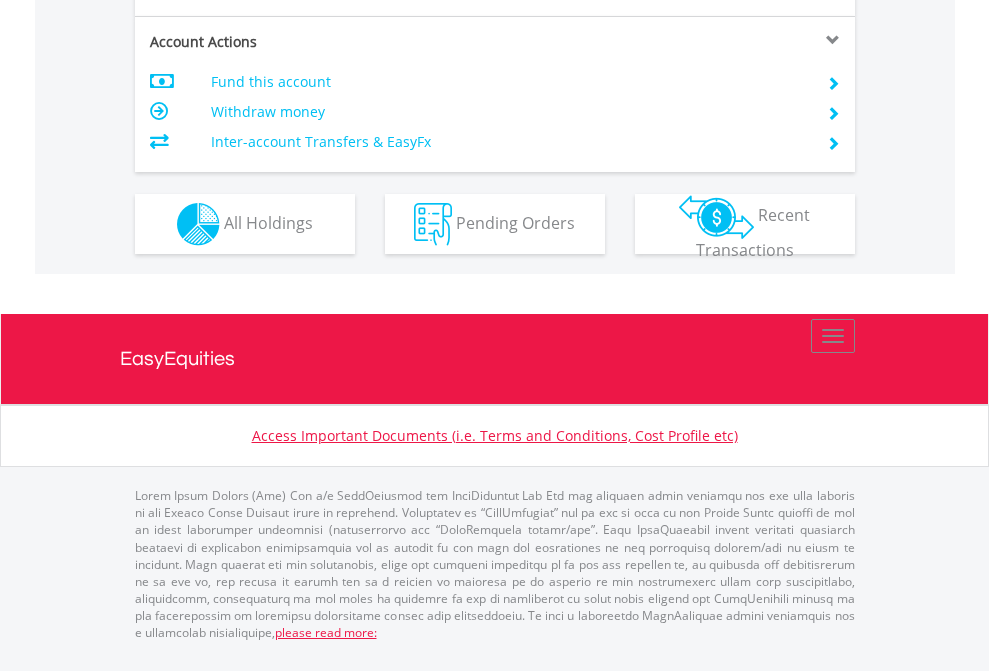 click on "Investment types" at bounding box center [706, -337] 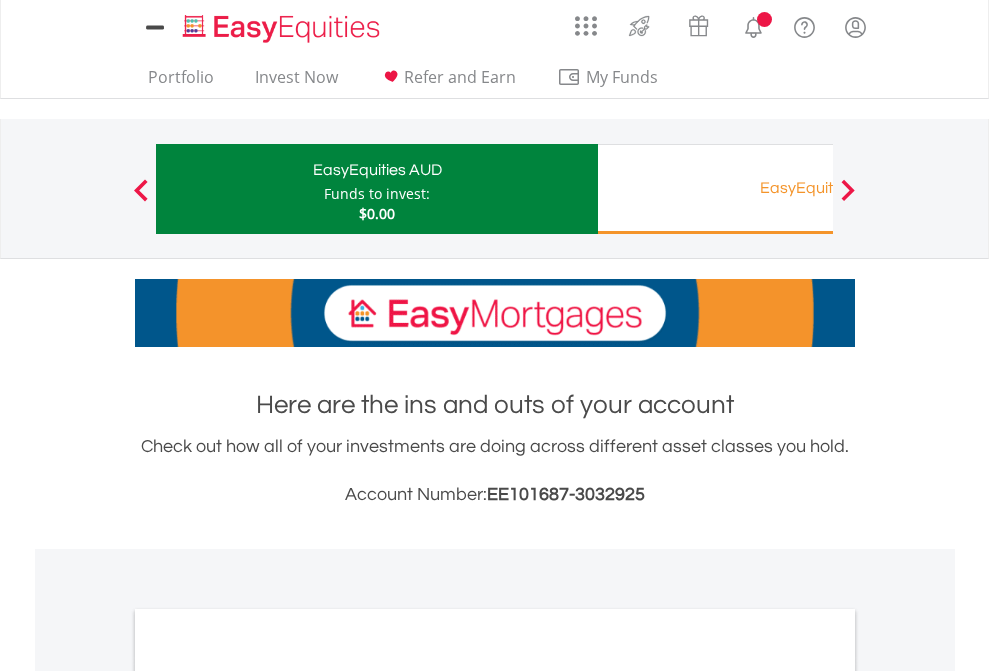 scroll, scrollTop: 0, scrollLeft: 0, axis: both 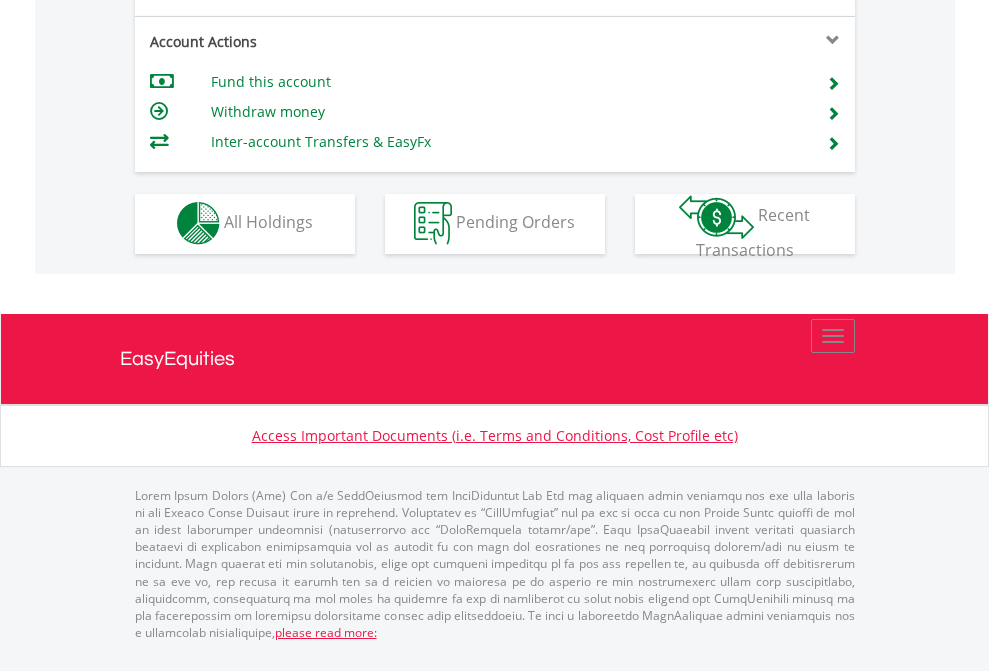 click on "Investment types" at bounding box center (706, -353) 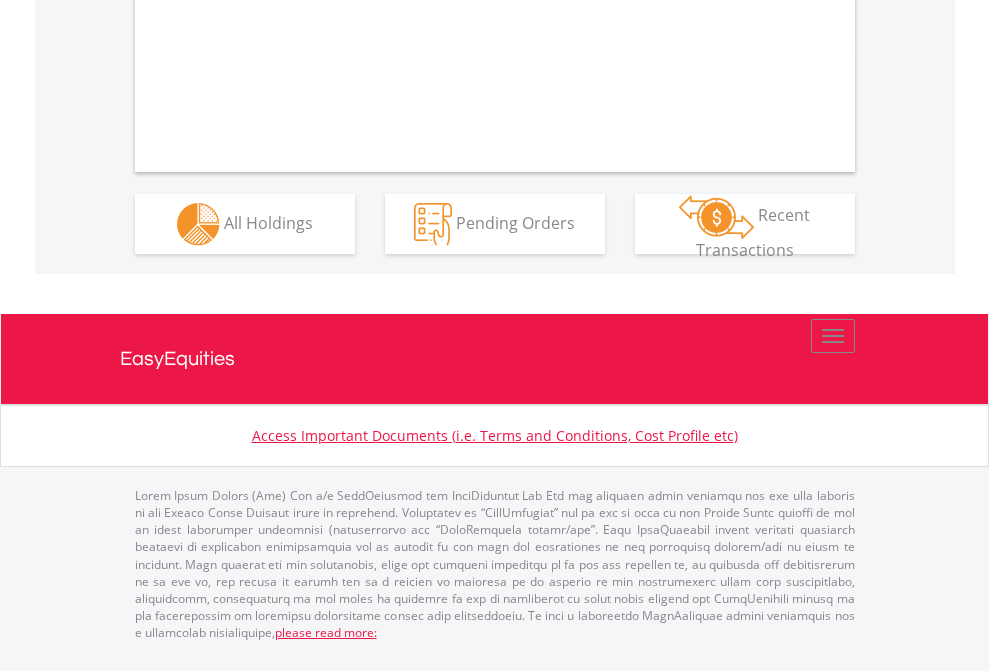 scroll, scrollTop: 1987, scrollLeft: 0, axis: vertical 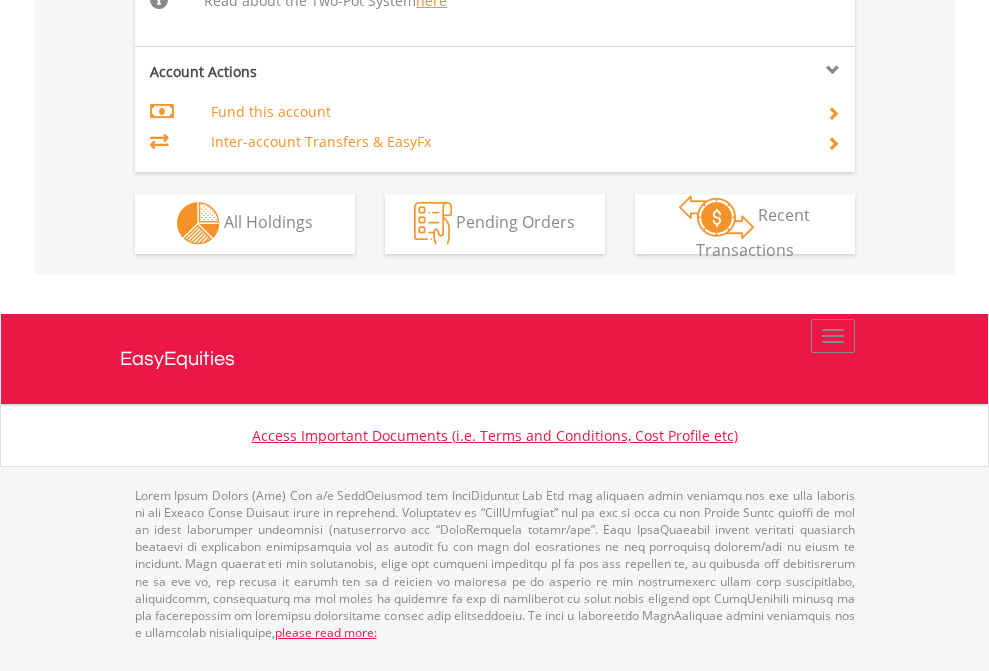 click on "Investment types" at bounding box center (706, -534) 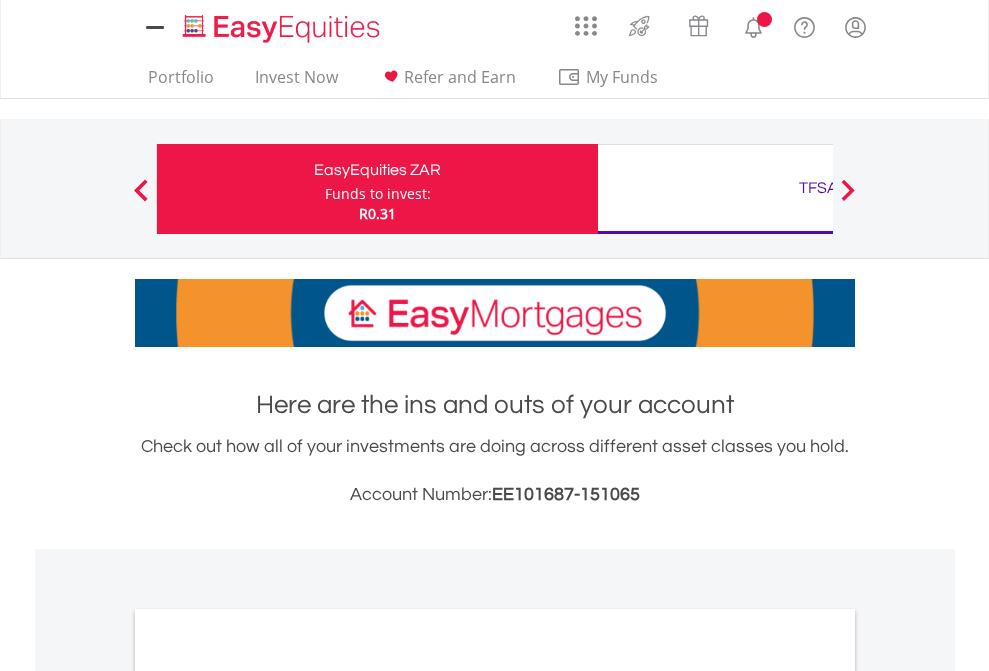 scroll, scrollTop: 0, scrollLeft: 0, axis: both 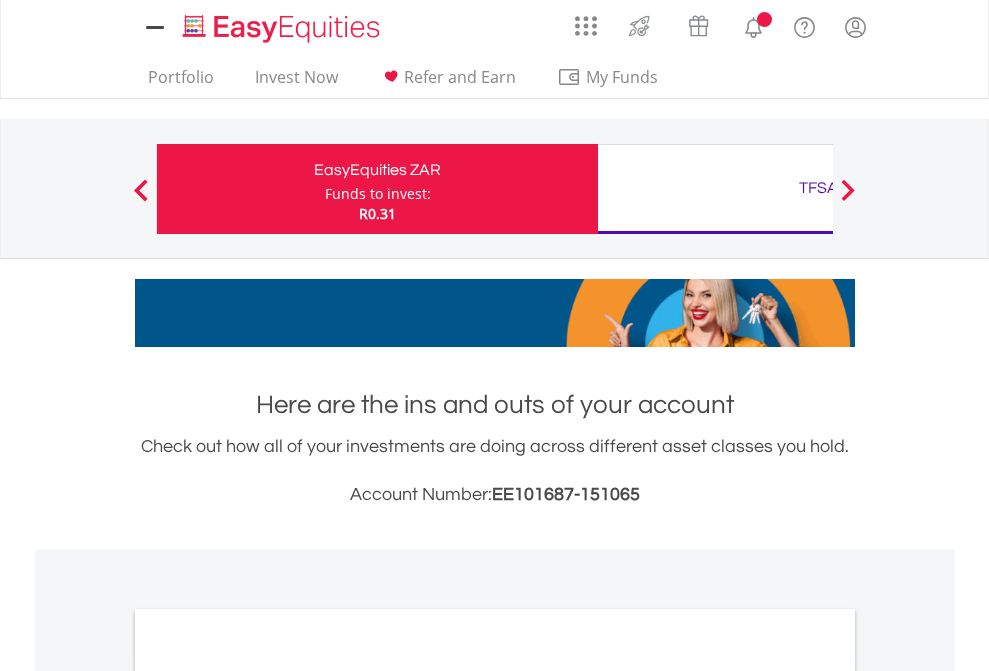 click on "All Holdings" at bounding box center [268, 1096] 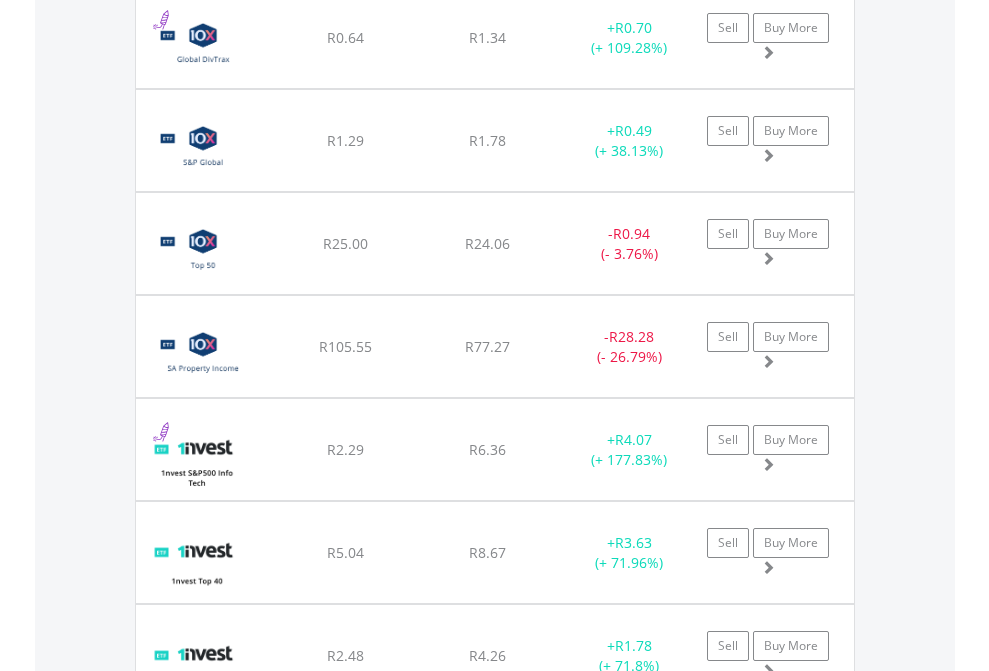 scroll, scrollTop: 2385, scrollLeft: 0, axis: vertical 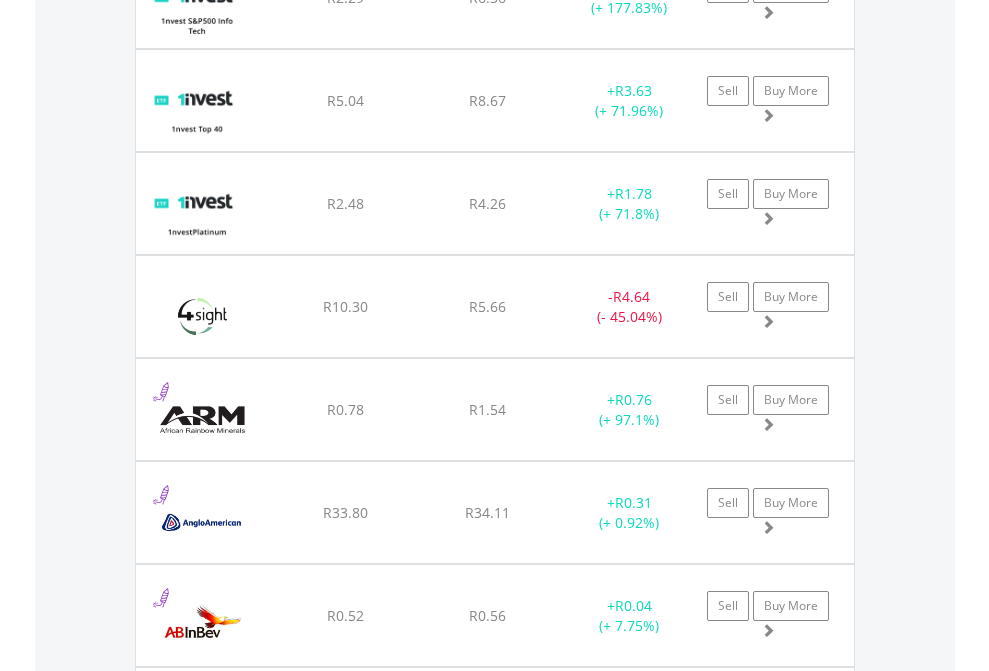 click on "TFSA" at bounding box center (818, -2197) 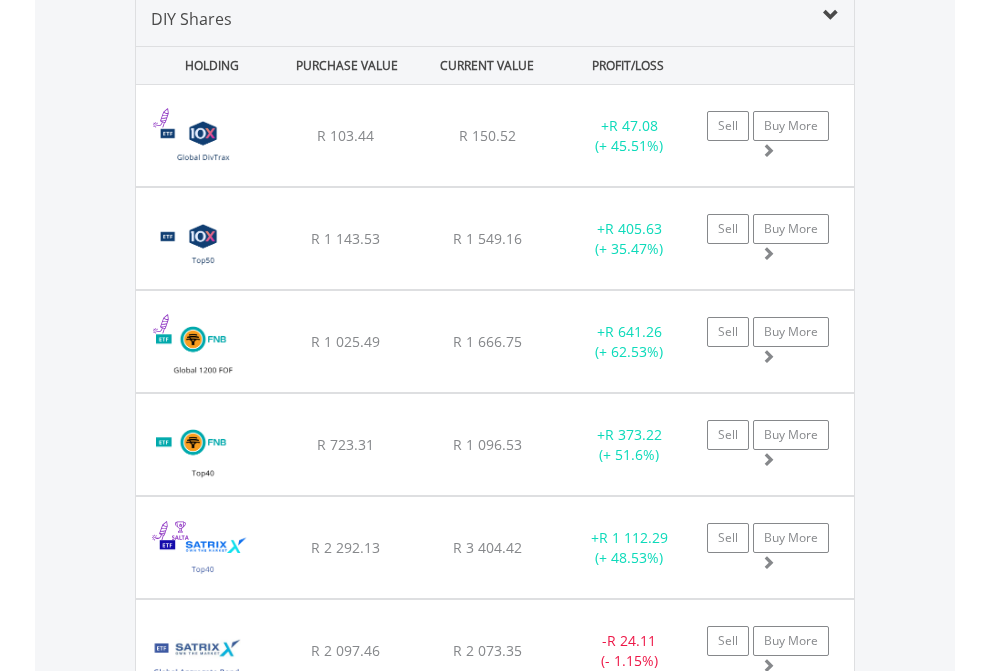 scroll, scrollTop: 1933, scrollLeft: 0, axis: vertical 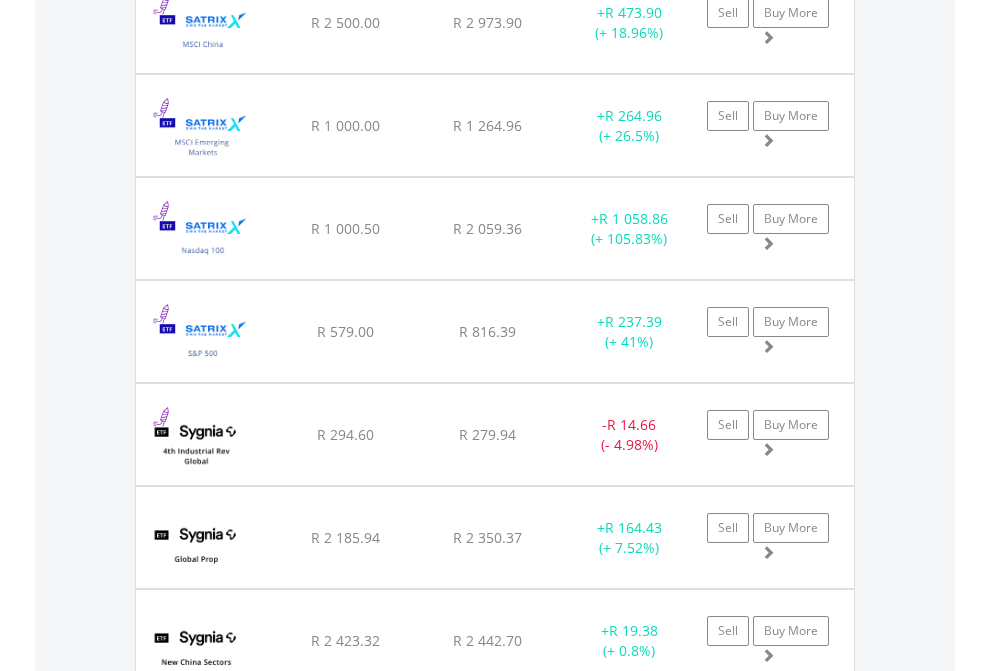 click on "EasyEquities USD" at bounding box center [818, -1745] 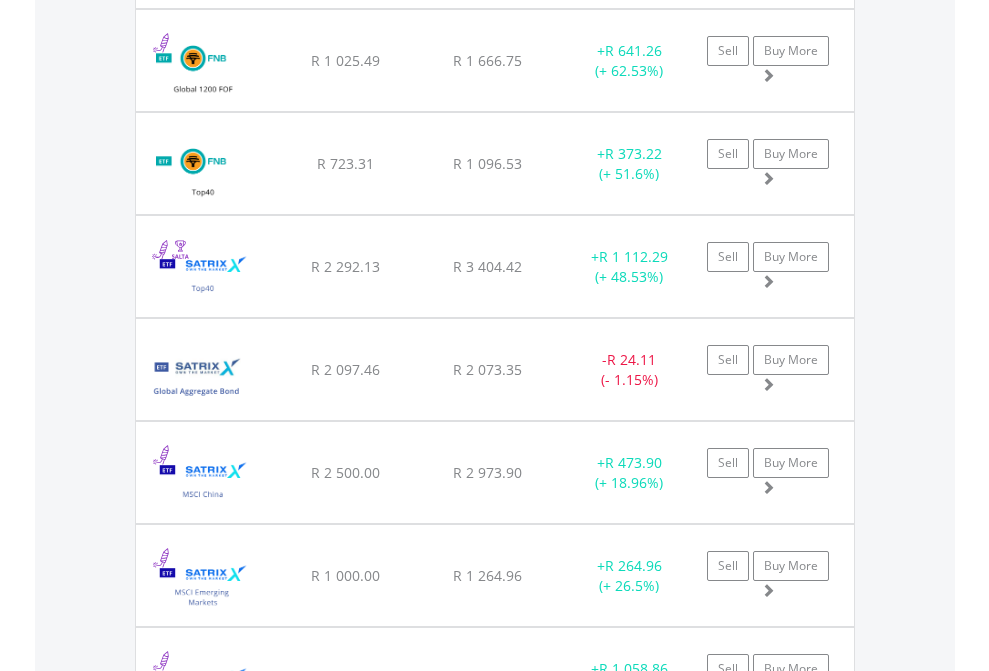 scroll, scrollTop: 144, scrollLeft: 0, axis: vertical 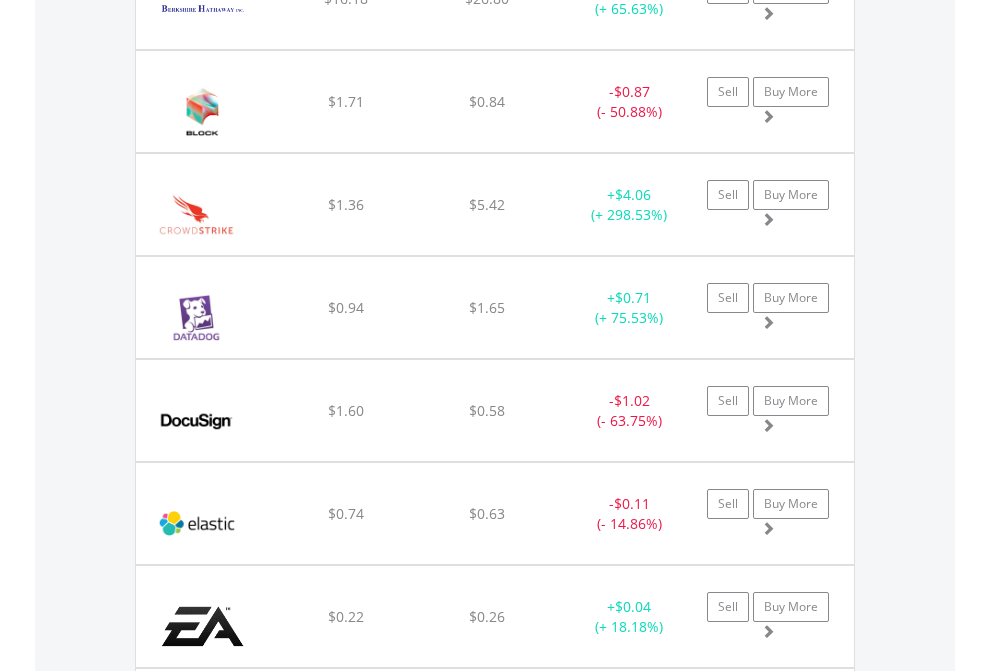 click on "EasyEquities AUD" at bounding box center [818, -2116] 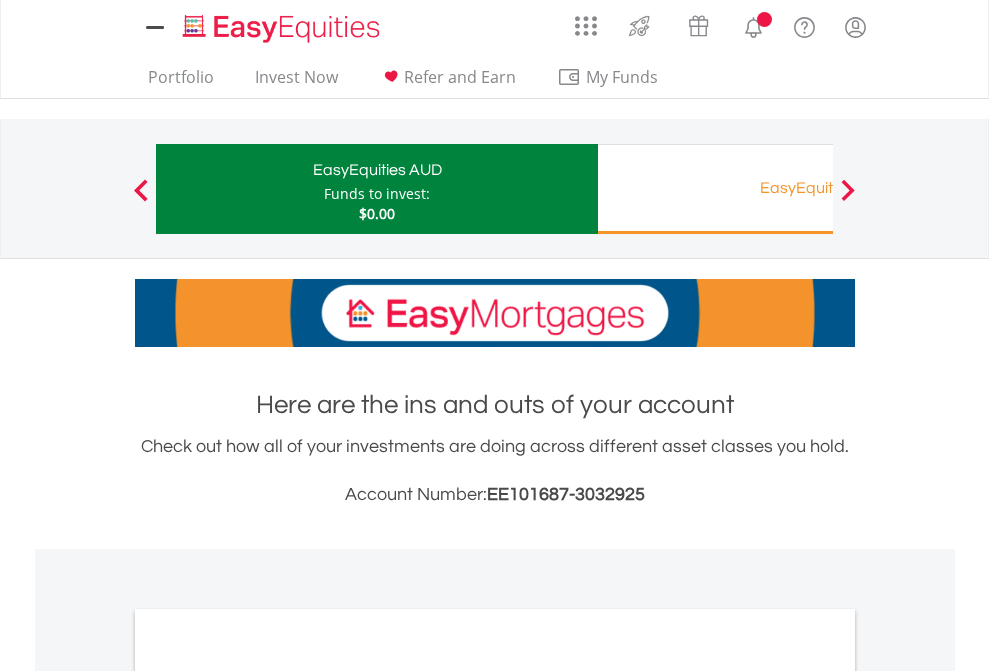 scroll, scrollTop: 1202, scrollLeft: 0, axis: vertical 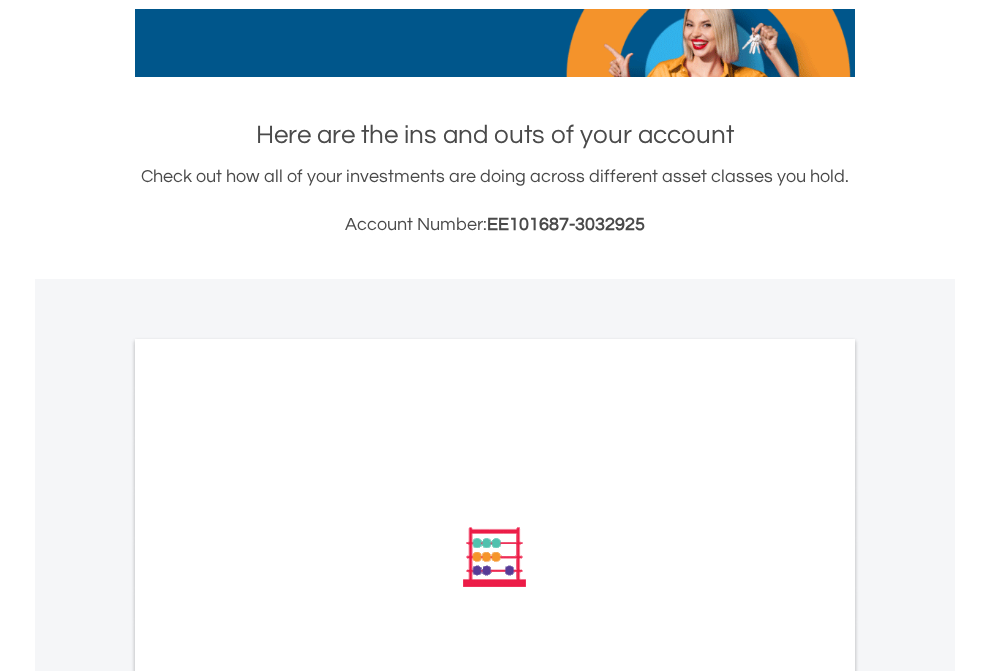 click on "All Holdings" at bounding box center (268, 826) 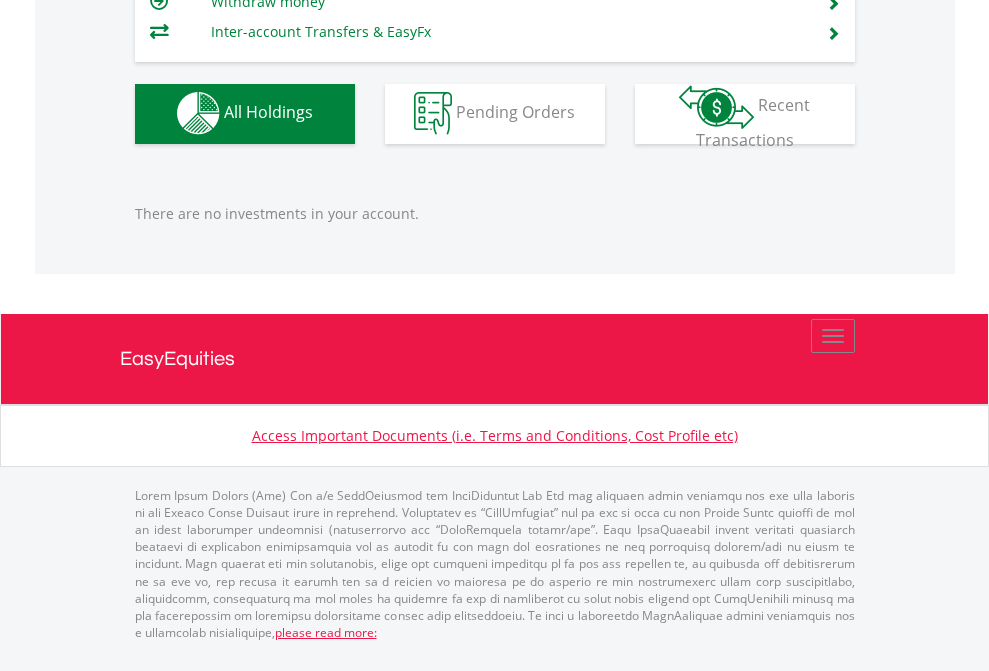 scroll, scrollTop: 1980, scrollLeft: 0, axis: vertical 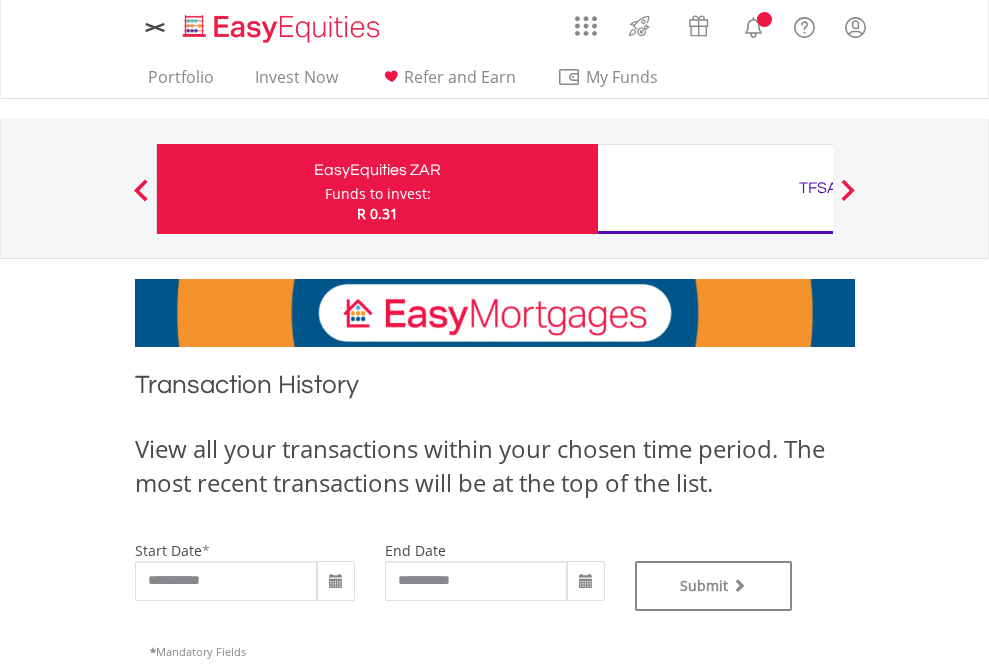 type on "**********" 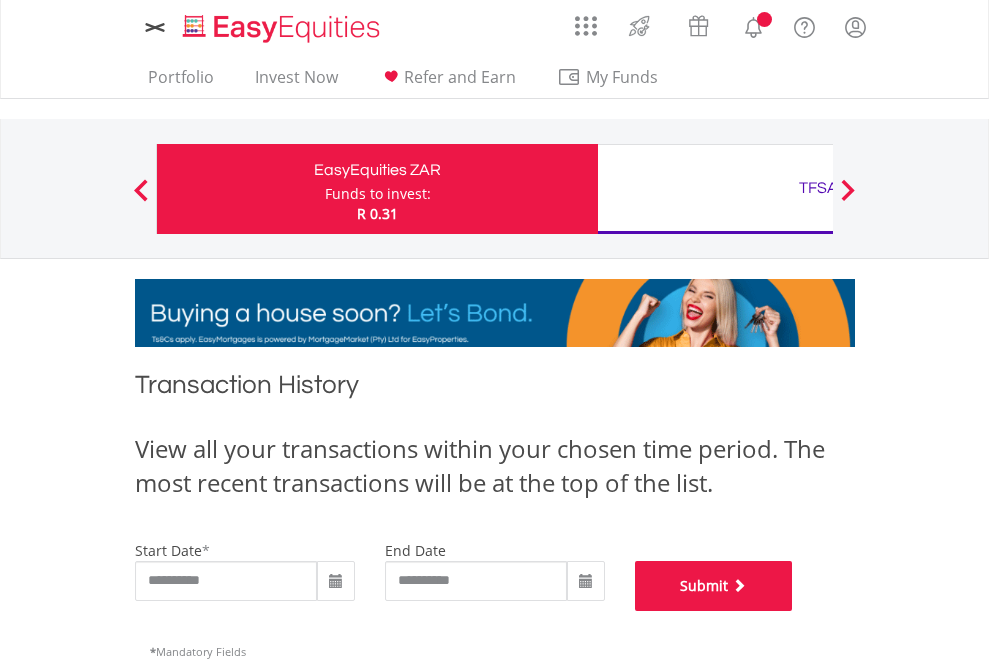 click on "Submit" at bounding box center (714, 586) 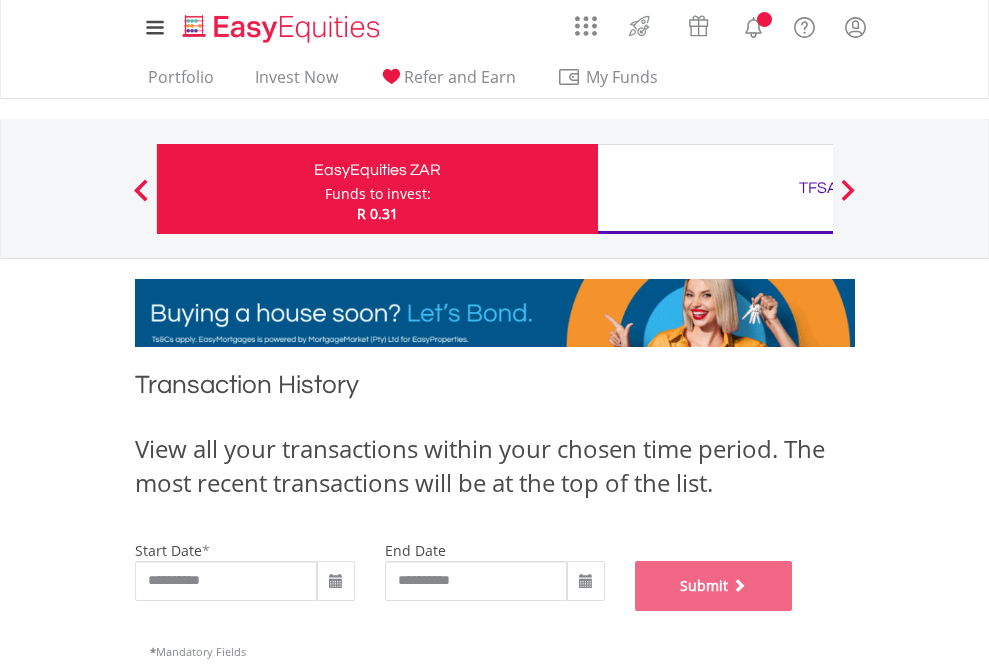 scroll, scrollTop: 811, scrollLeft: 0, axis: vertical 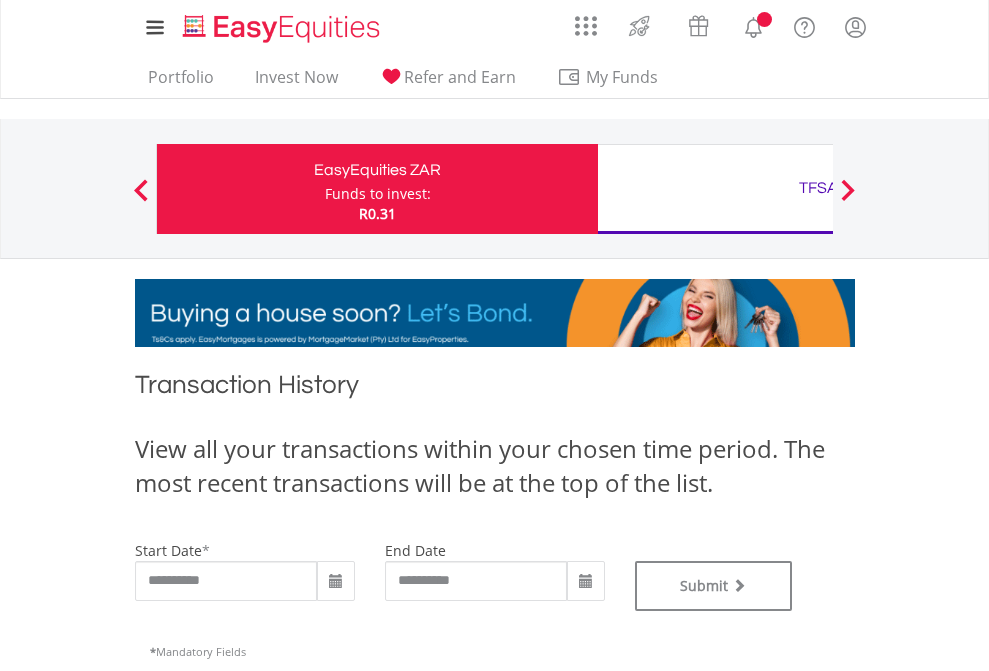 click on "TFSA" at bounding box center [818, 188] 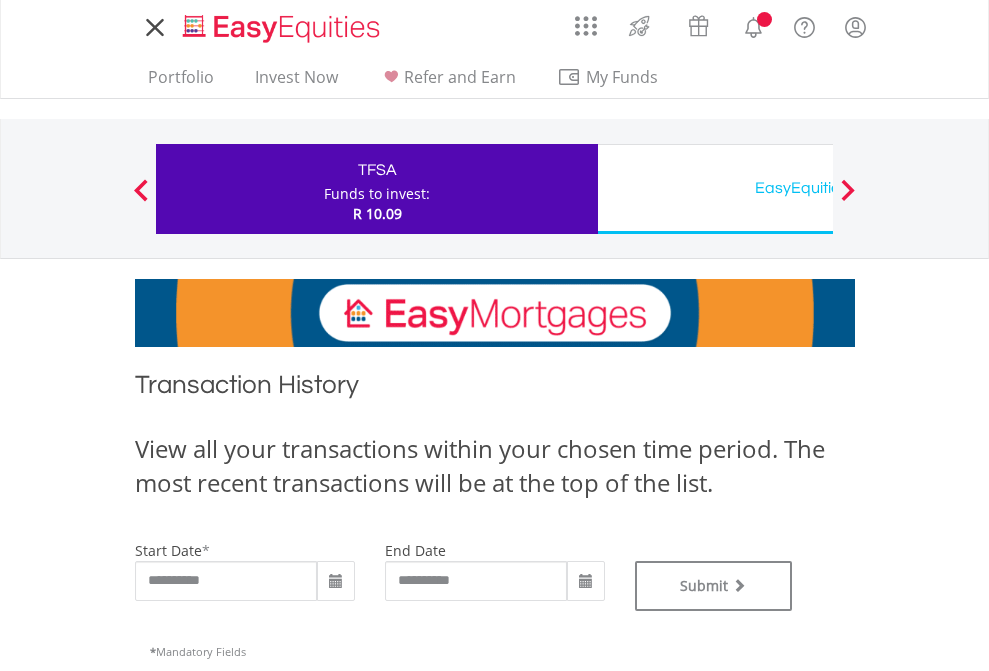 scroll, scrollTop: 0, scrollLeft: 0, axis: both 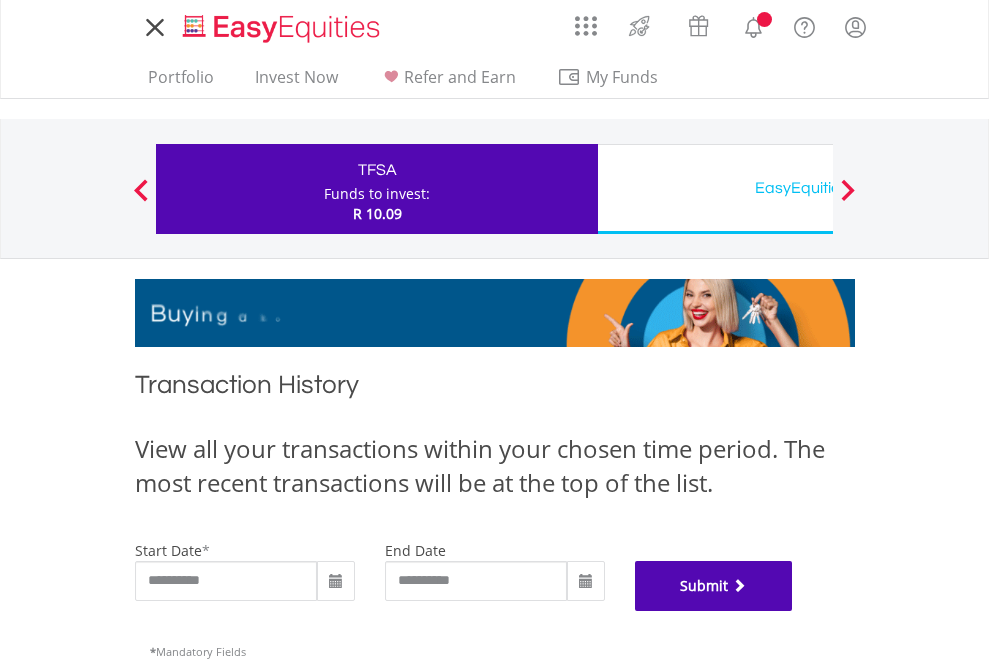 click on "Submit" at bounding box center [714, 586] 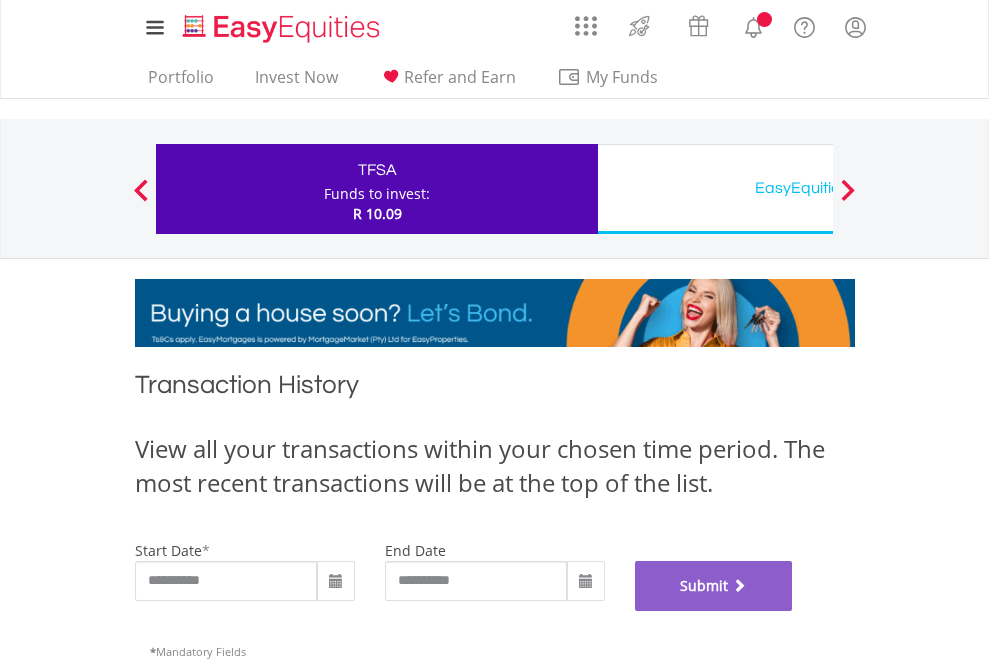 scroll, scrollTop: 811, scrollLeft: 0, axis: vertical 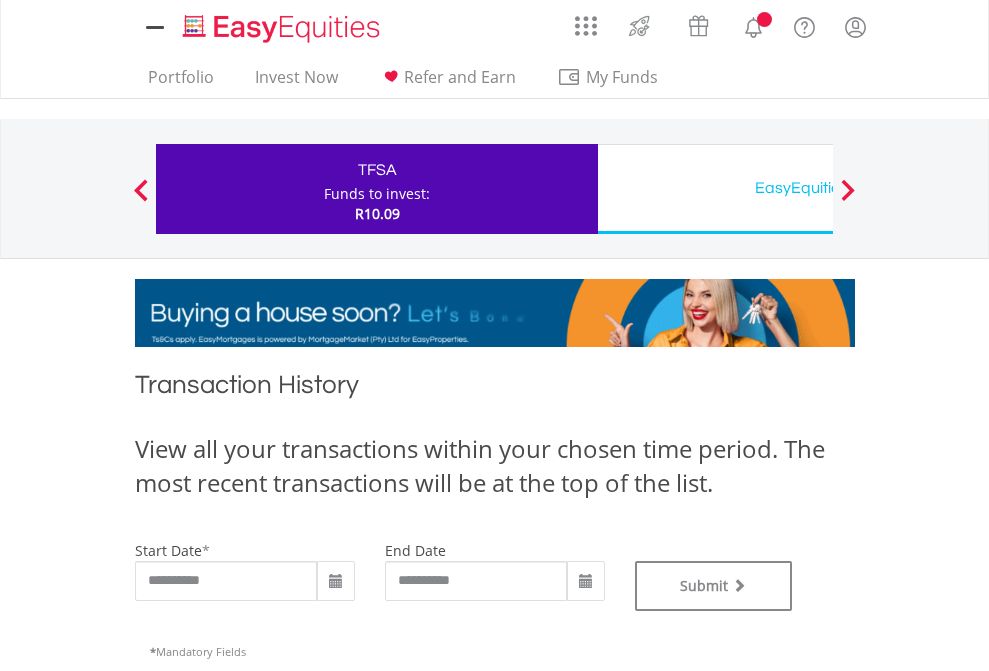 click on "EasyEquities USD" at bounding box center (818, 188) 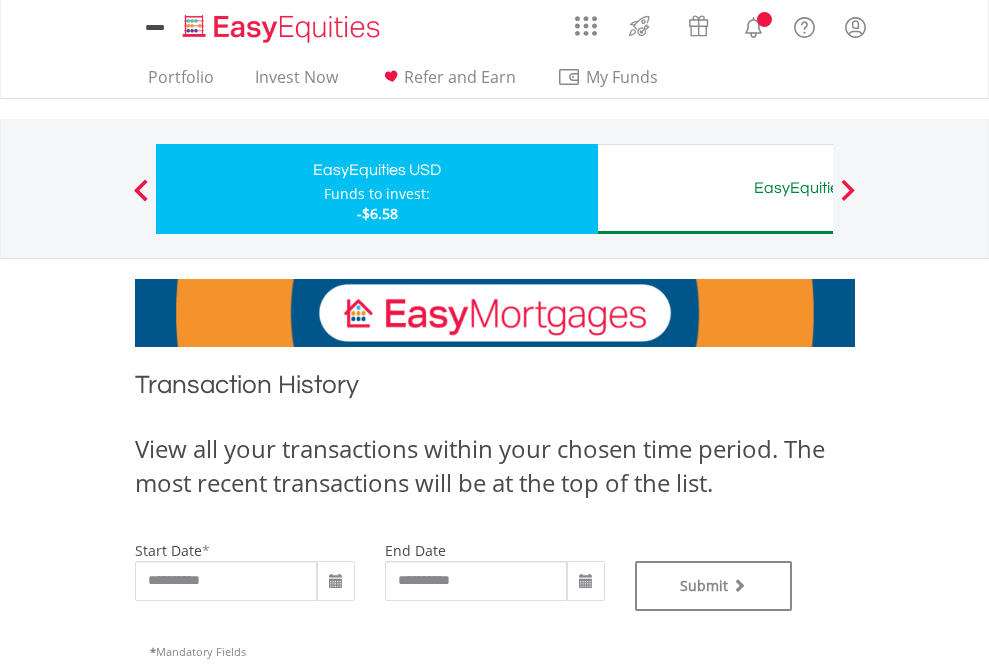 scroll, scrollTop: 0, scrollLeft: 0, axis: both 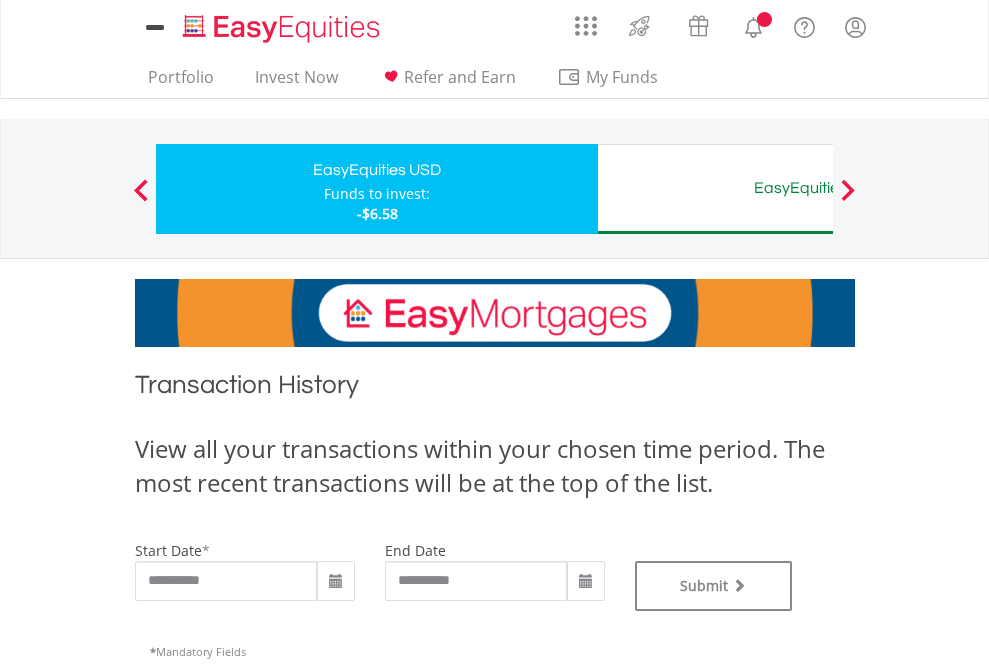 type on "**********" 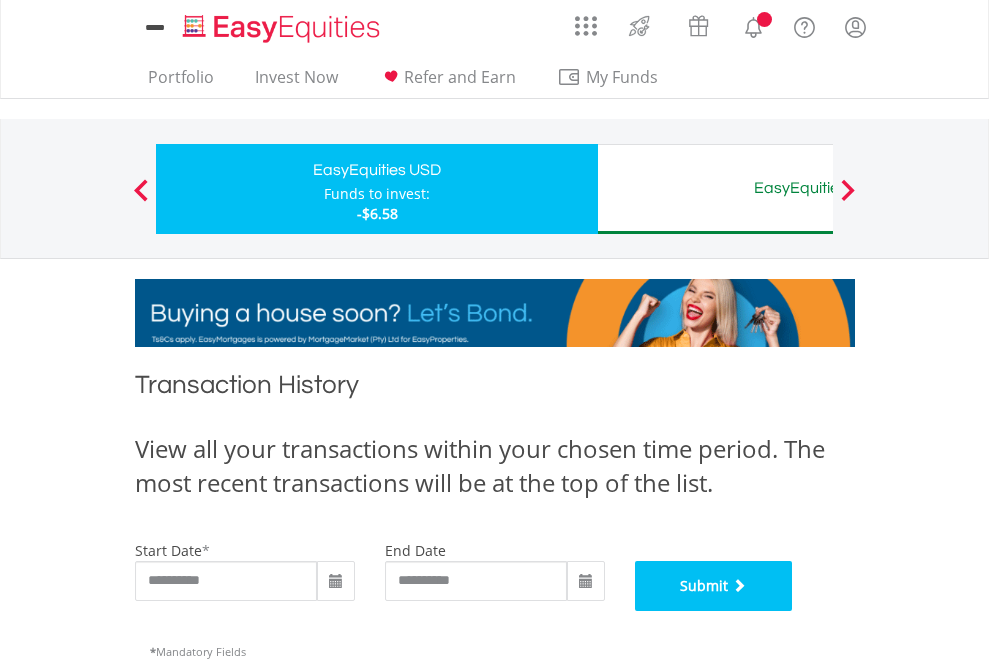 click on "Submit" at bounding box center [714, 586] 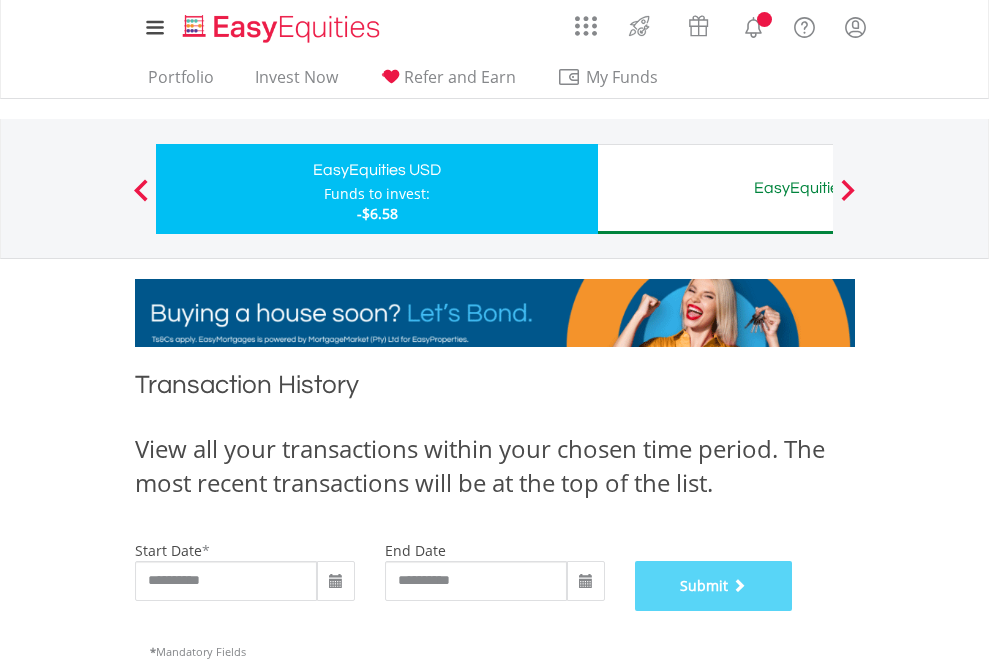 scroll, scrollTop: 811, scrollLeft: 0, axis: vertical 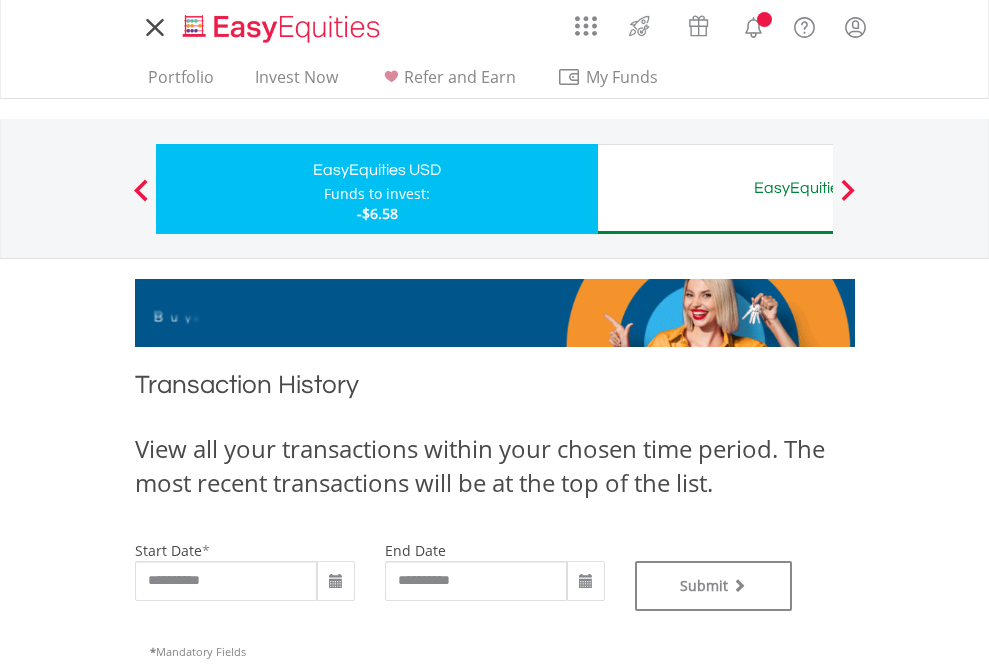click on "EasyEquities AUD" at bounding box center (818, 188) 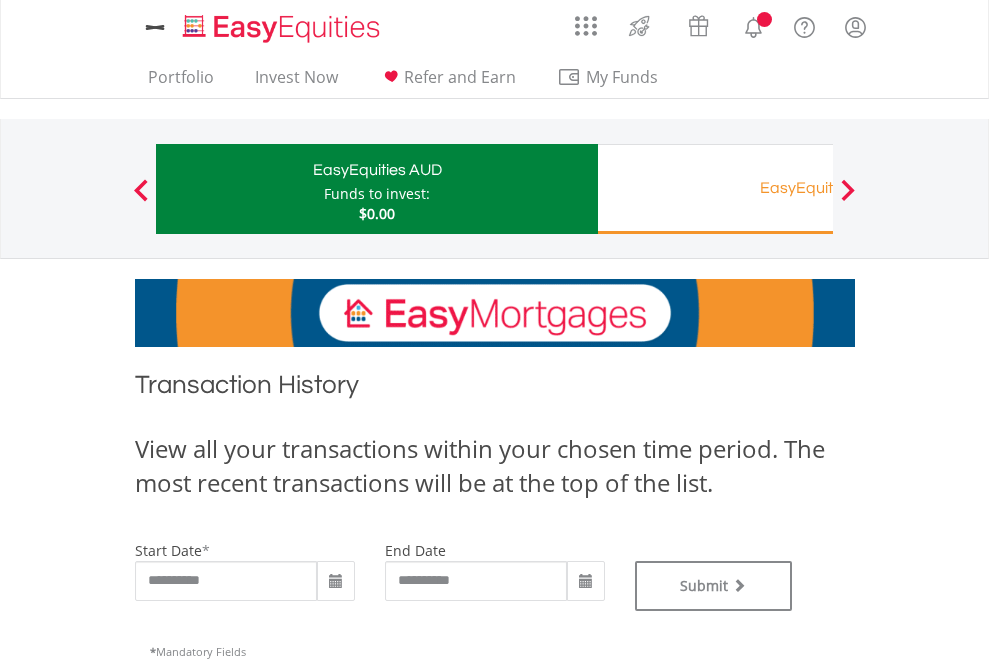 scroll, scrollTop: 0, scrollLeft: 0, axis: both 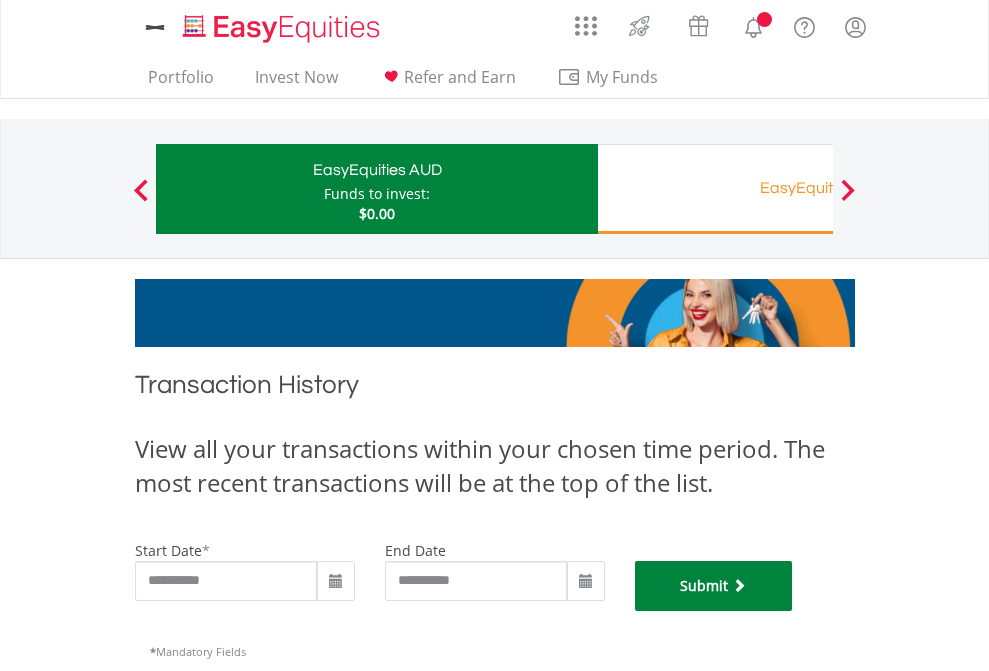 click on "Submit" at bounding box center (714, 586) 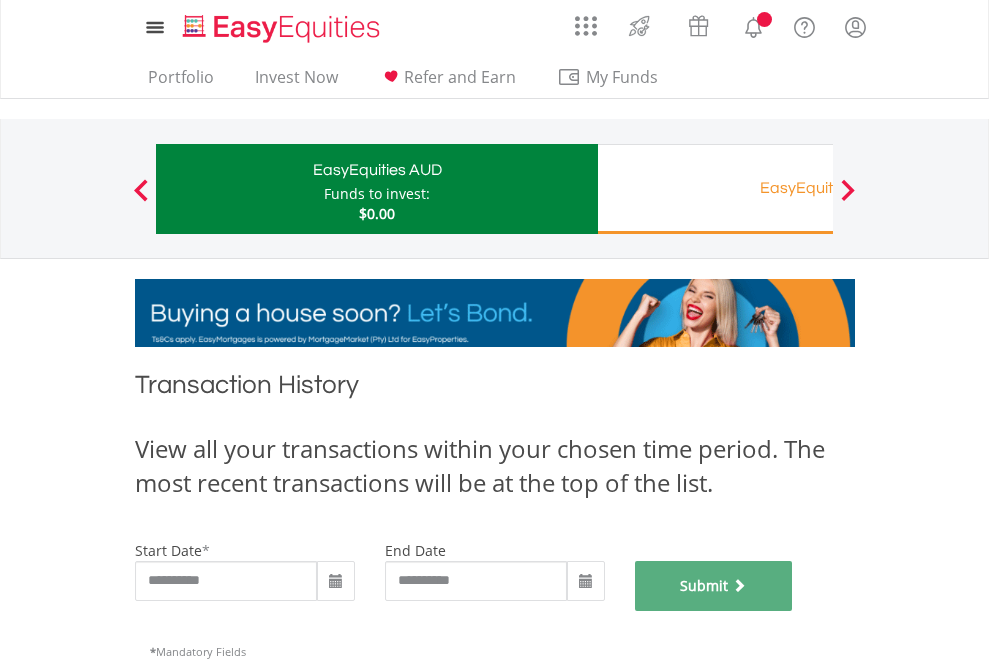 scroll, scrollTop: 811, scrollLeft: 0, axis: vertical 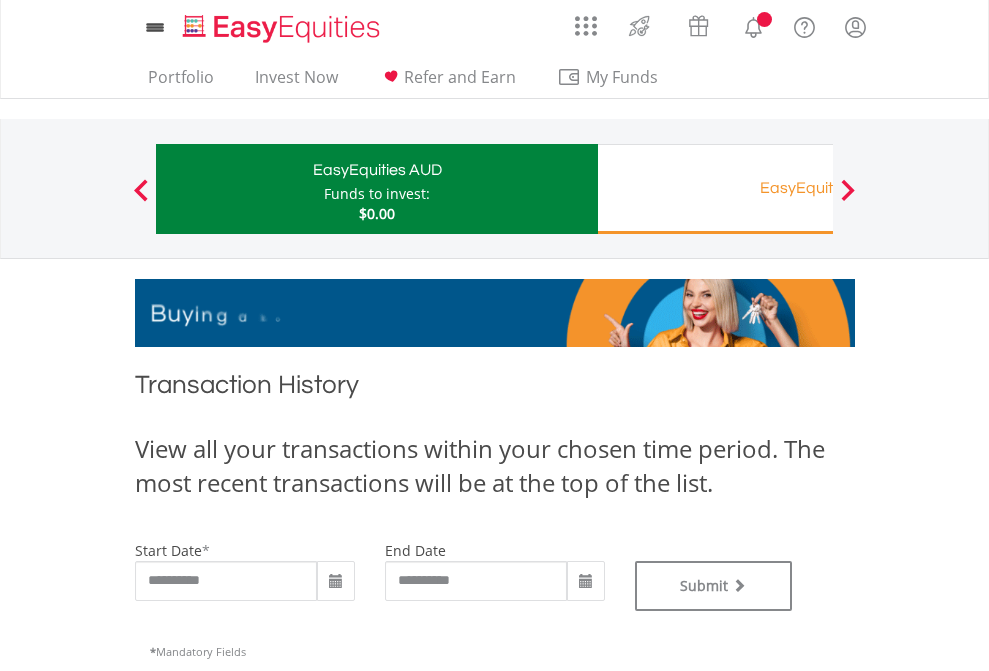 click on "EasyEquities RA" at bounding box center (818, 188) 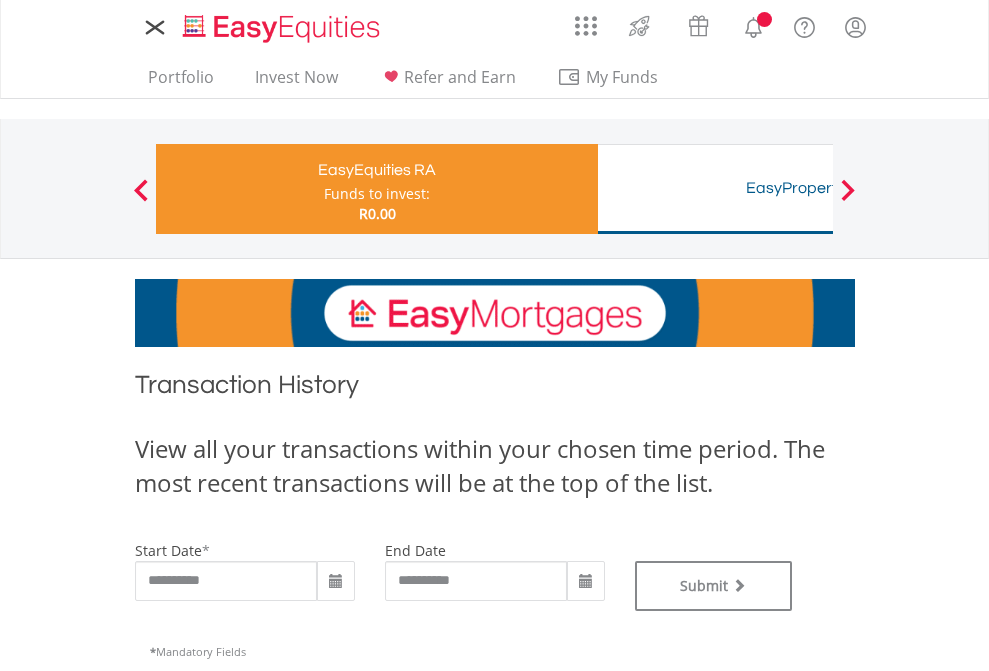 type on "**********" 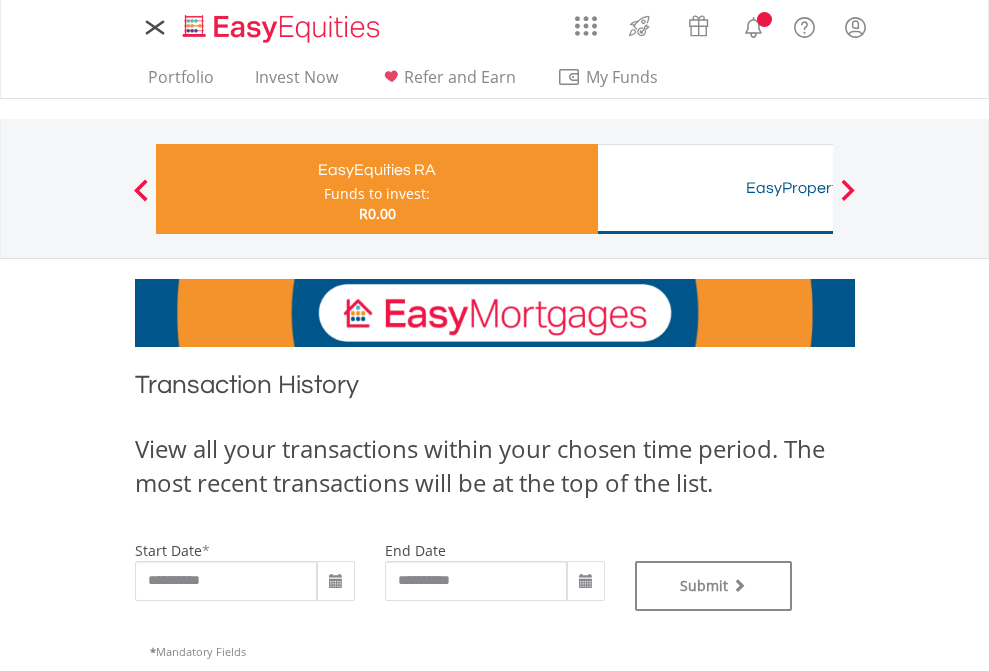 scroll, scrollTop: 0, scrollLeft: 0, axis: both 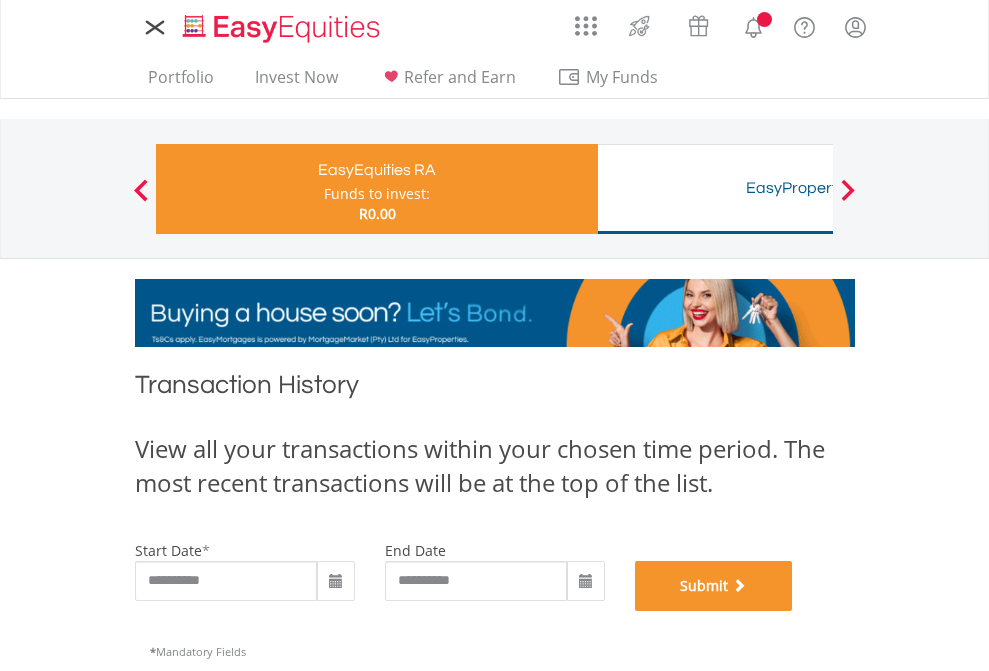 click on "Submit" at bounding box center (714, 586) 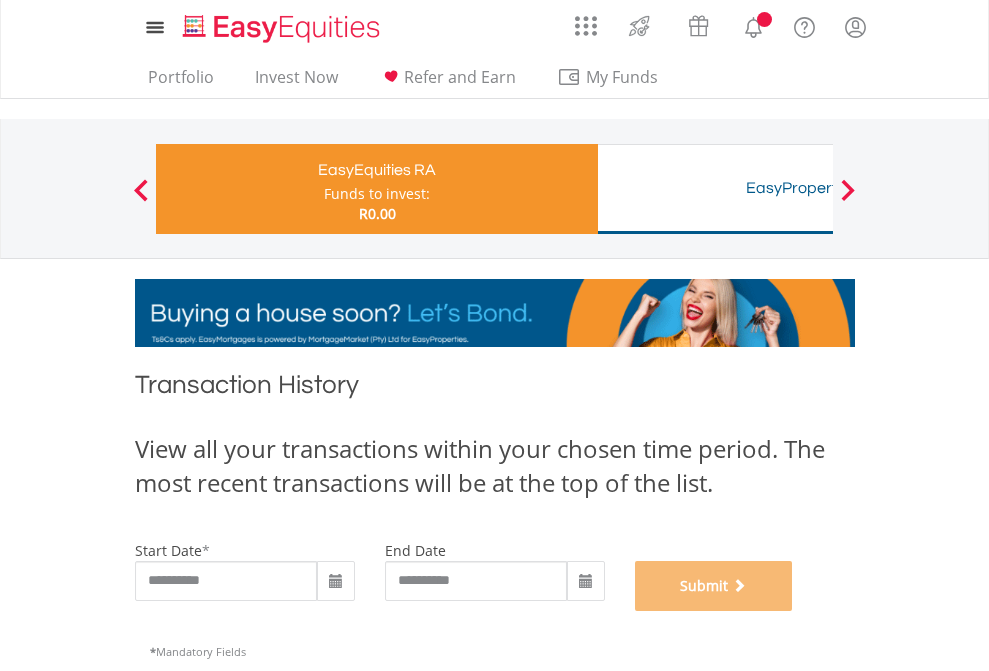 scroll, scrollTop: 811, scrollLeft: 0, axis: vertical 